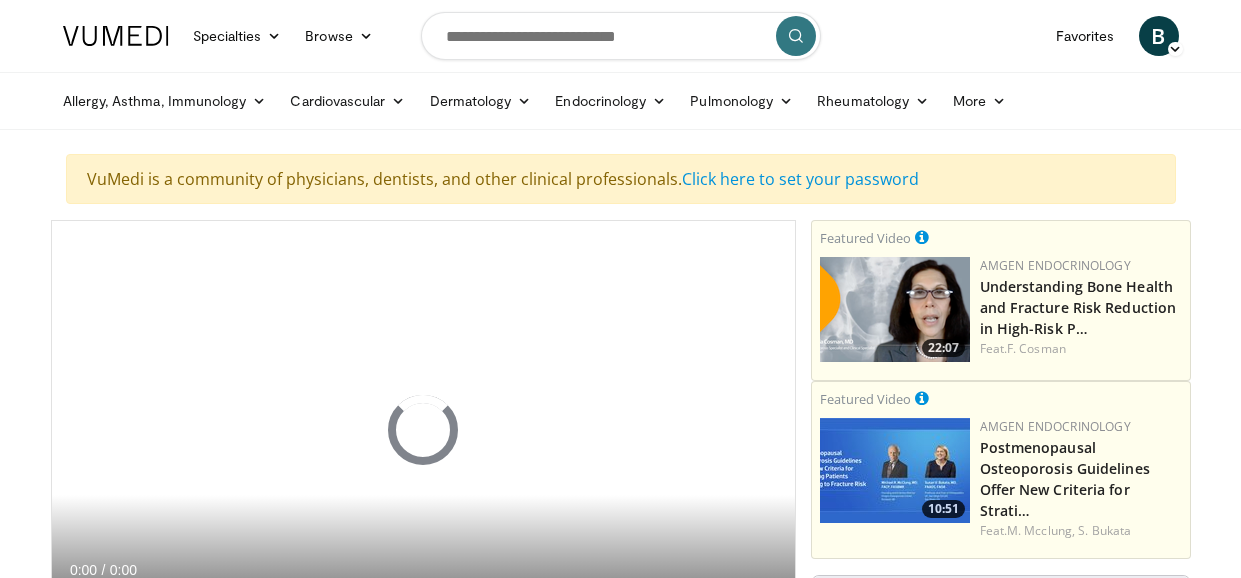 scroll, scrollTop: 0, scrollLeft: 0, axis: both 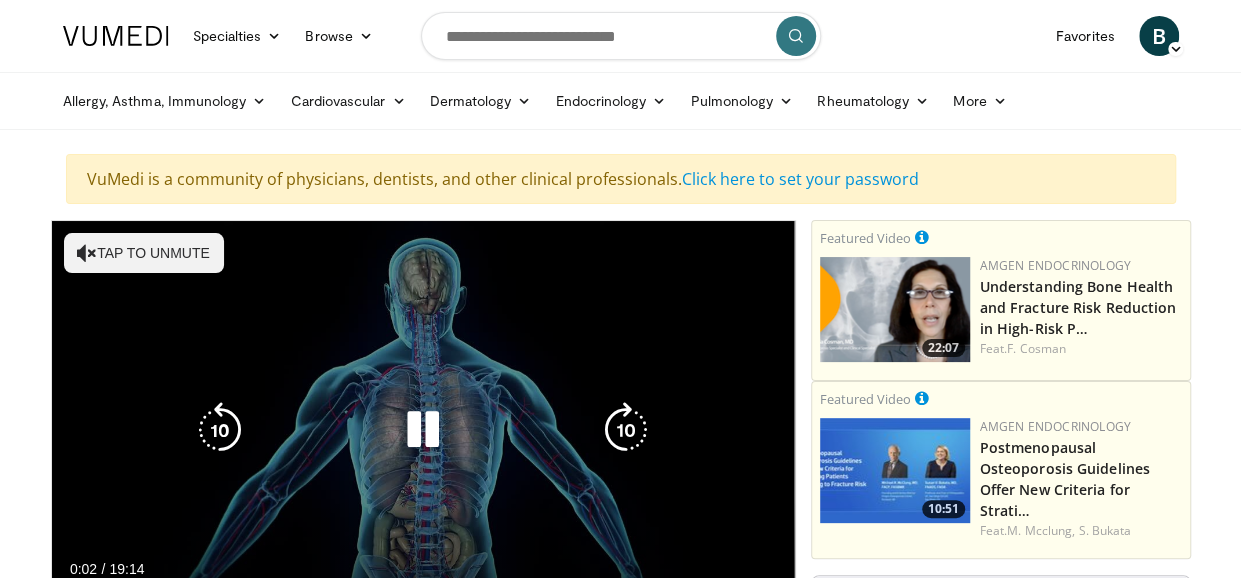 click on "Tap to unmute" at bounding box center [144, 253] 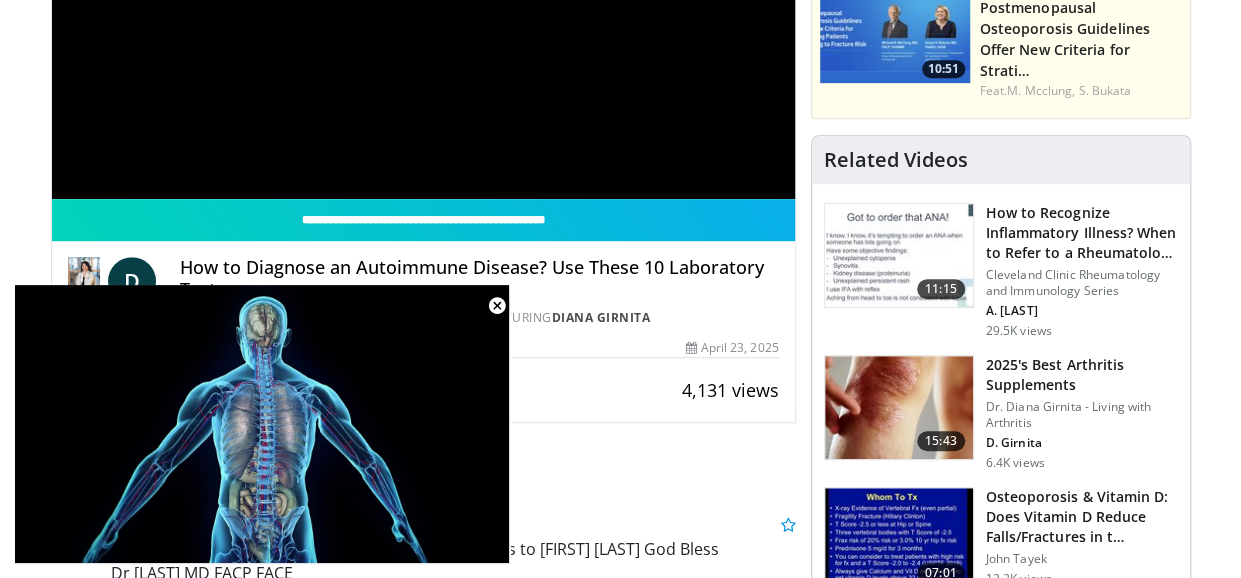 scroll, scrollTop: 430, scrollLeft: 0, axis: vertical 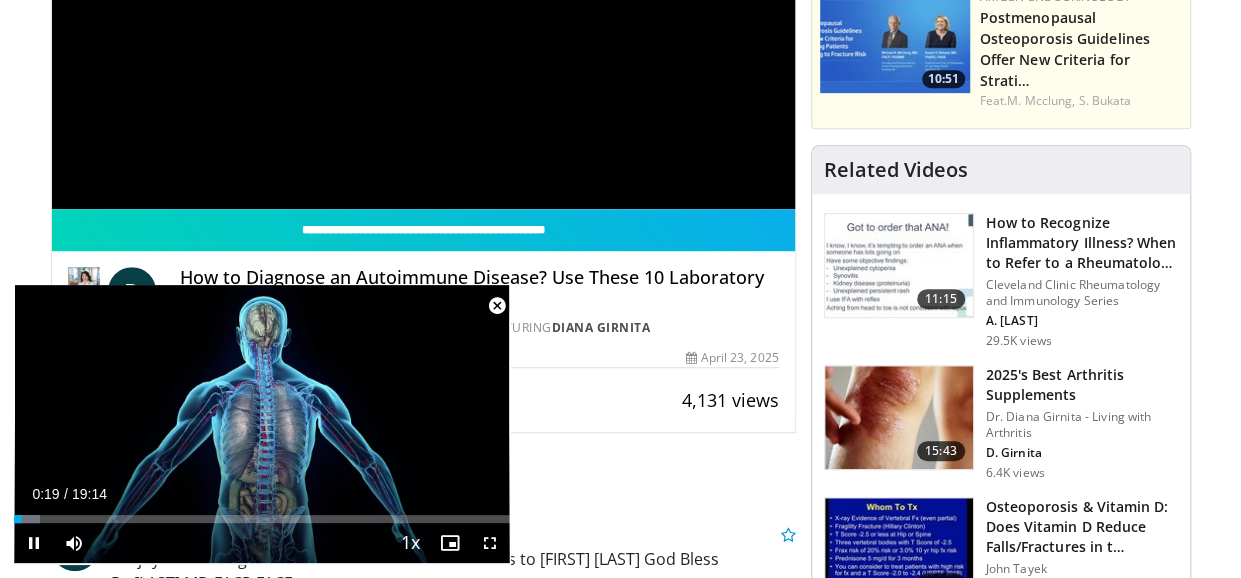 click at bounding box center (497, 306) 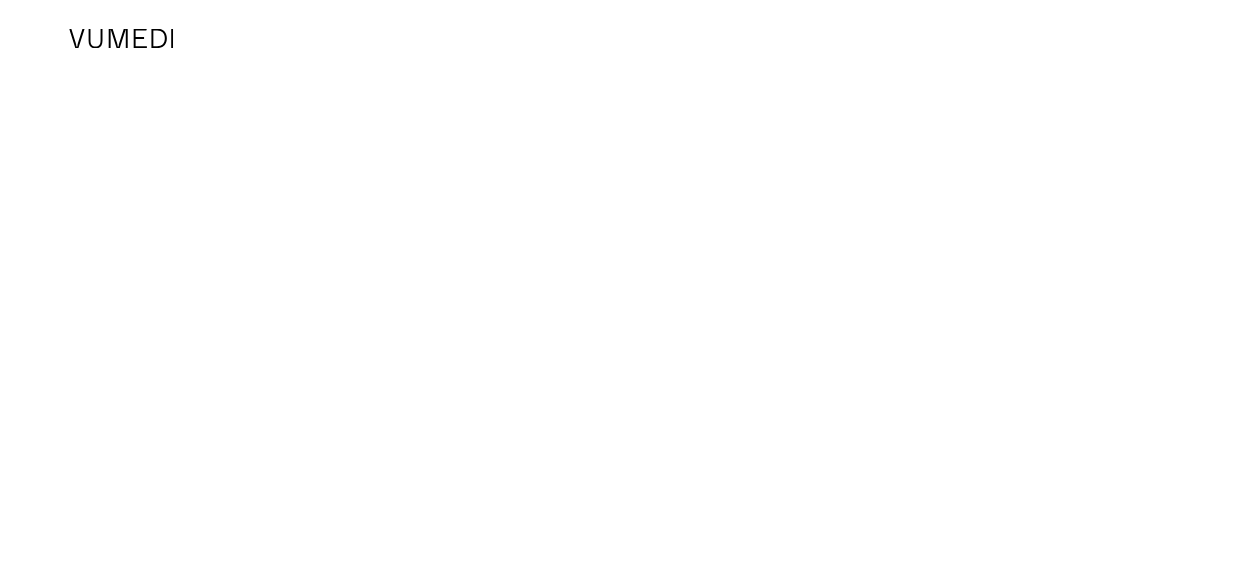 scroll, scrollTop: 0, scrollLeft: 0, axis: both 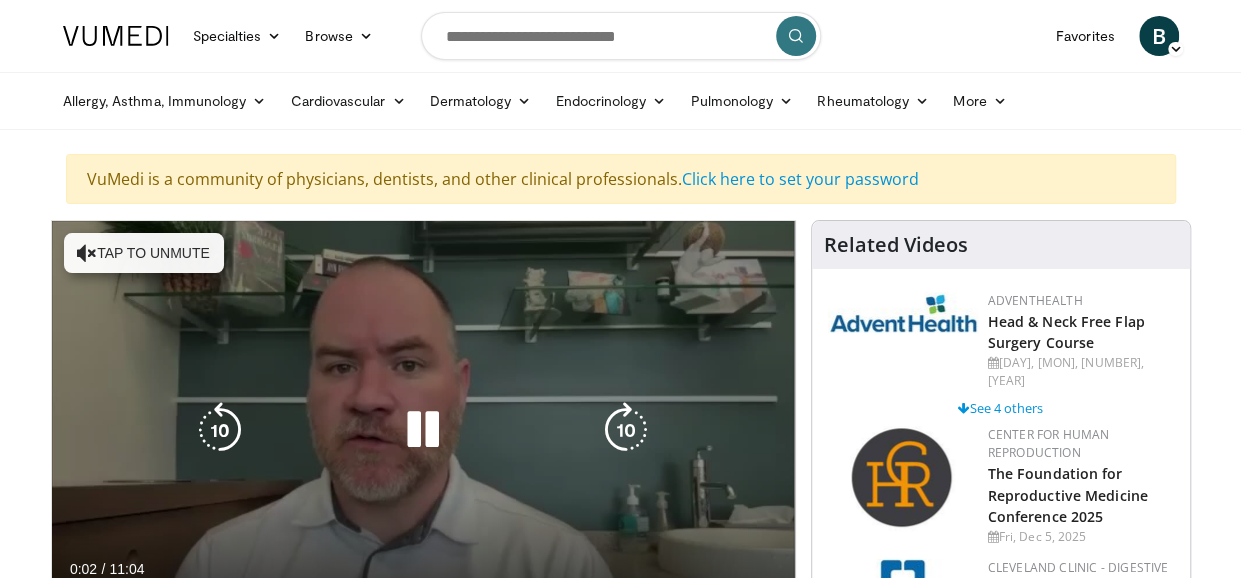 click on "Tap to unmute" at bounding box center [144, 253] 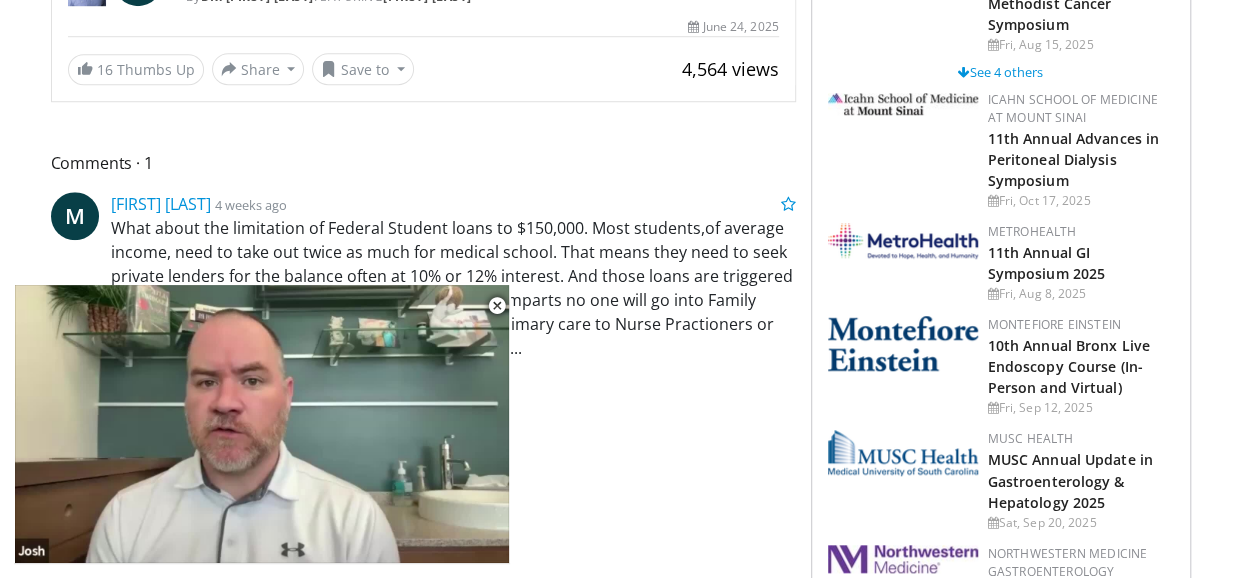 scroll, scrollTop: 486, scrollLeft: 0, axis: vertical 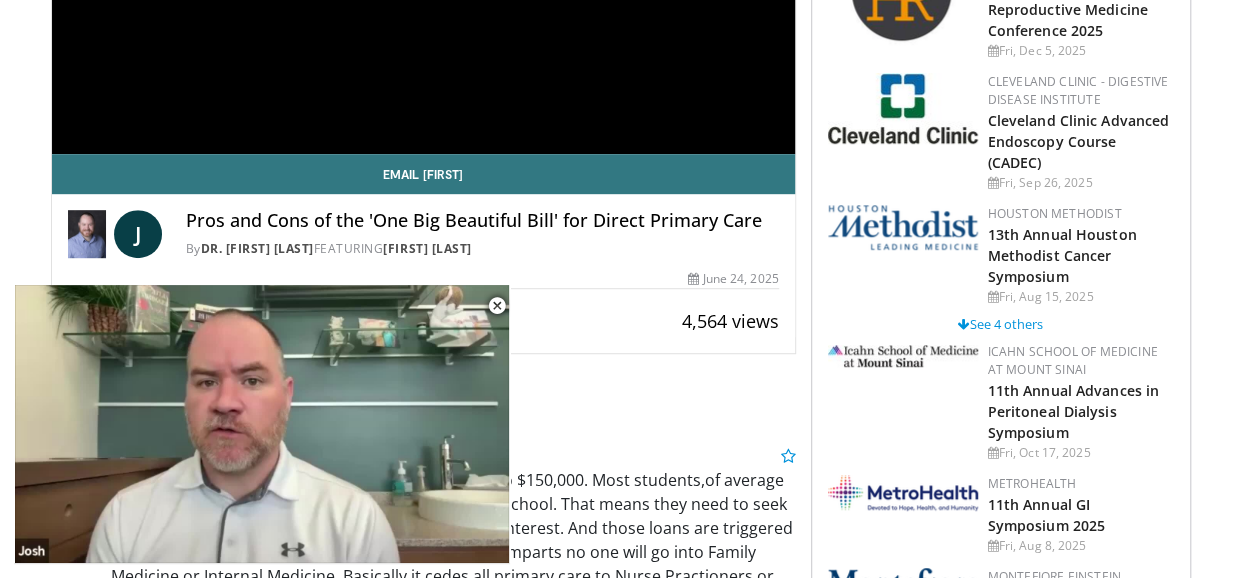click on "Specialties
Adult & Family Medicine
Allergy, Asthma, Immunology
Anesthesiology
Cardiology
Dental
Dermatology
Endocrinology
Gastroenterology & Hepatology
General Surgery
Hematology & Oncology
Infectious Disease
Nephrology
Neurology
Neurosurgery
Obstetrics & Gynecology
Ophthalmology
Oral Maxillofacial
Orthopaedics
Otolaryngology
Pediatrics
Plastic Surgery
Podiatry
Psychiatry
Pulmonology
Radiation Oncology
Radiology
Rheumatology
Urology" at bounding box center (620, 4902) 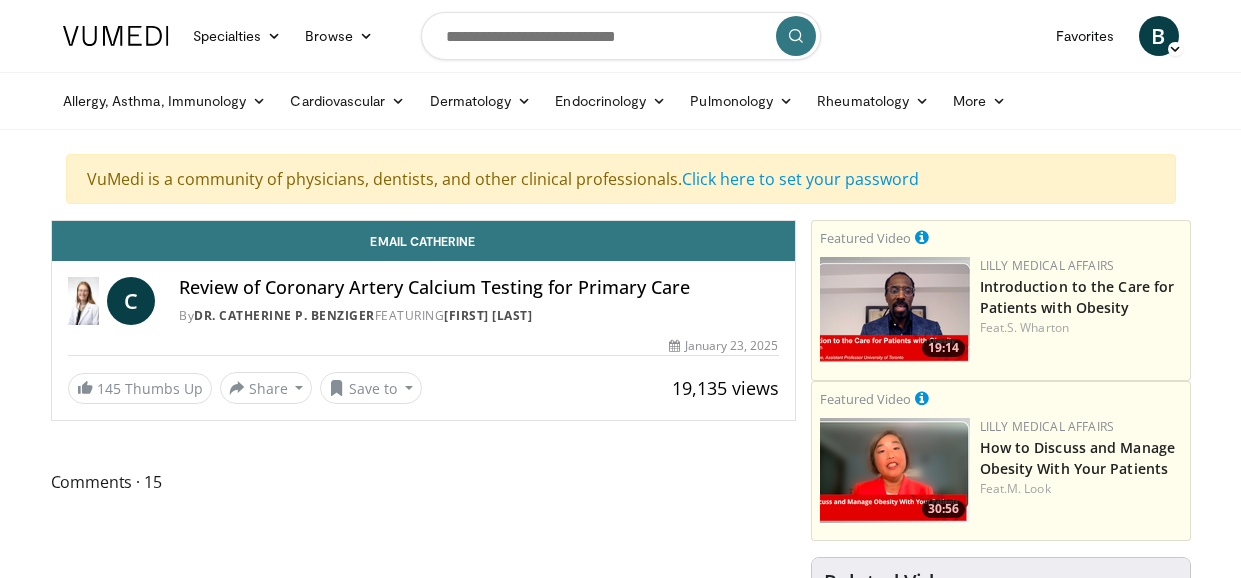 scroll, scrollTop: 0, scrollLeft: 0, axis: both 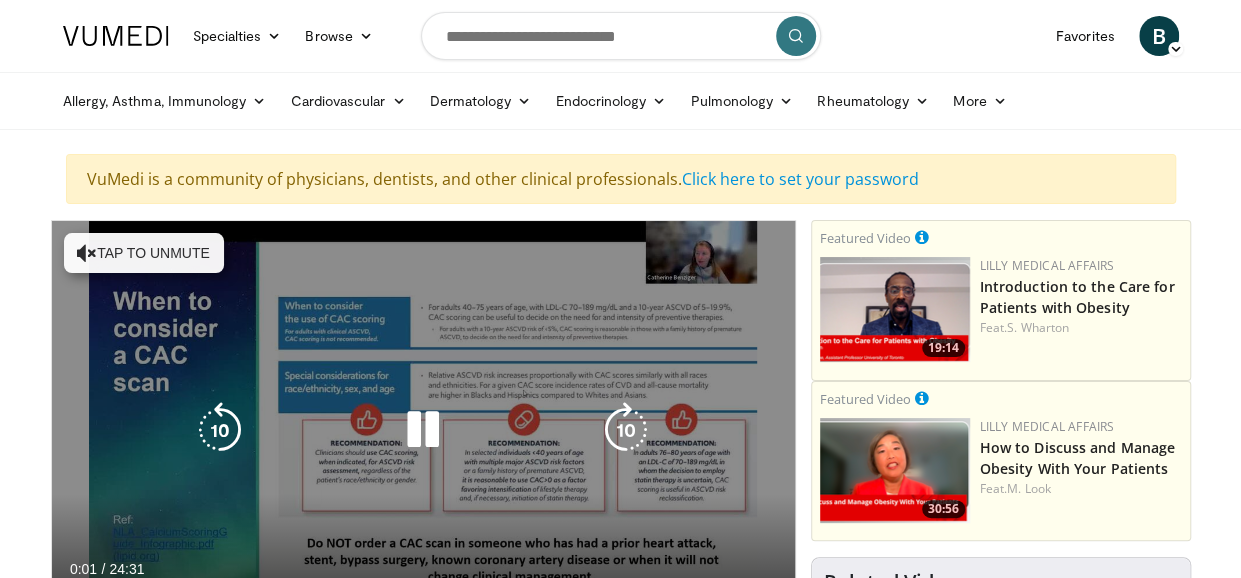 click on "Tap to unmute" at bounding box center (144, 253) 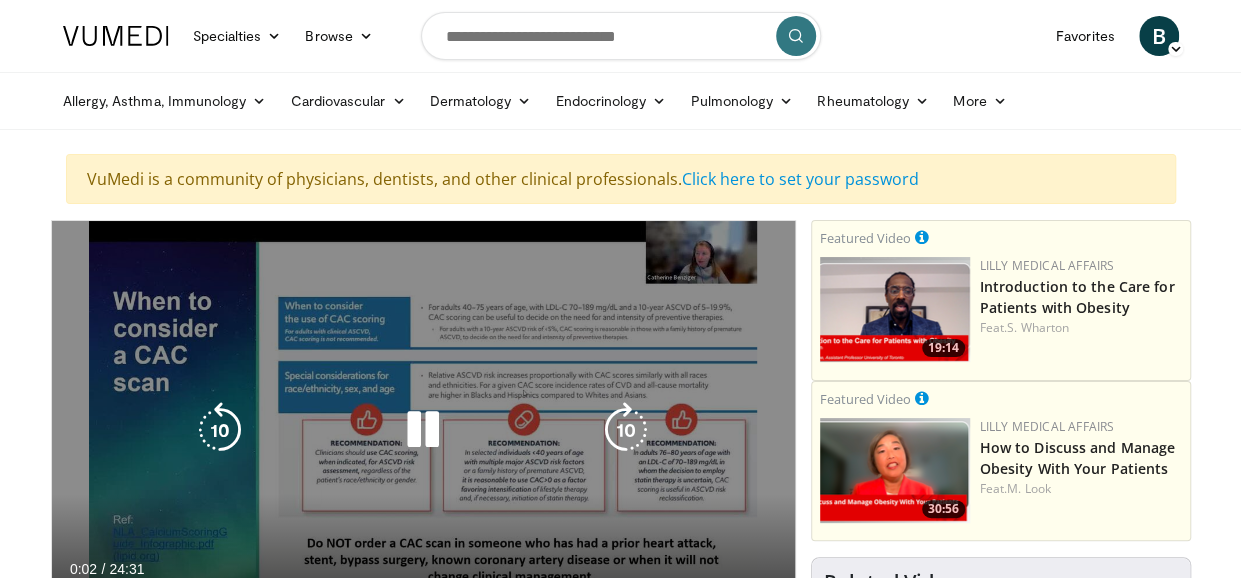 click at bounding box center (423, 430) 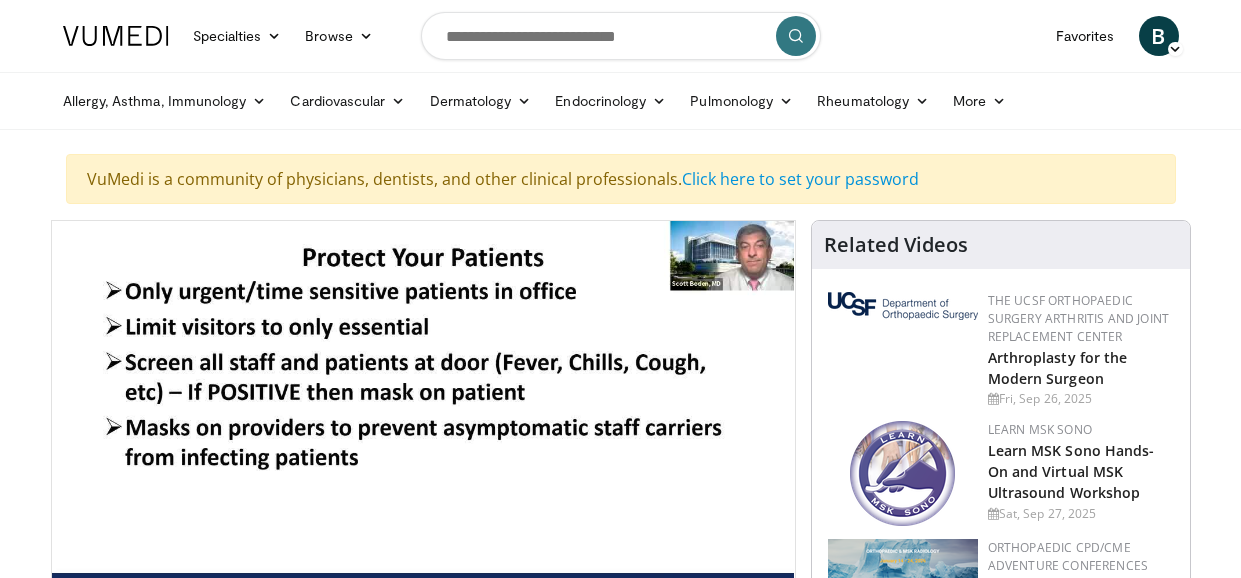 scroll, scrollTop: 0, scrollLeft: 0, axis: both 